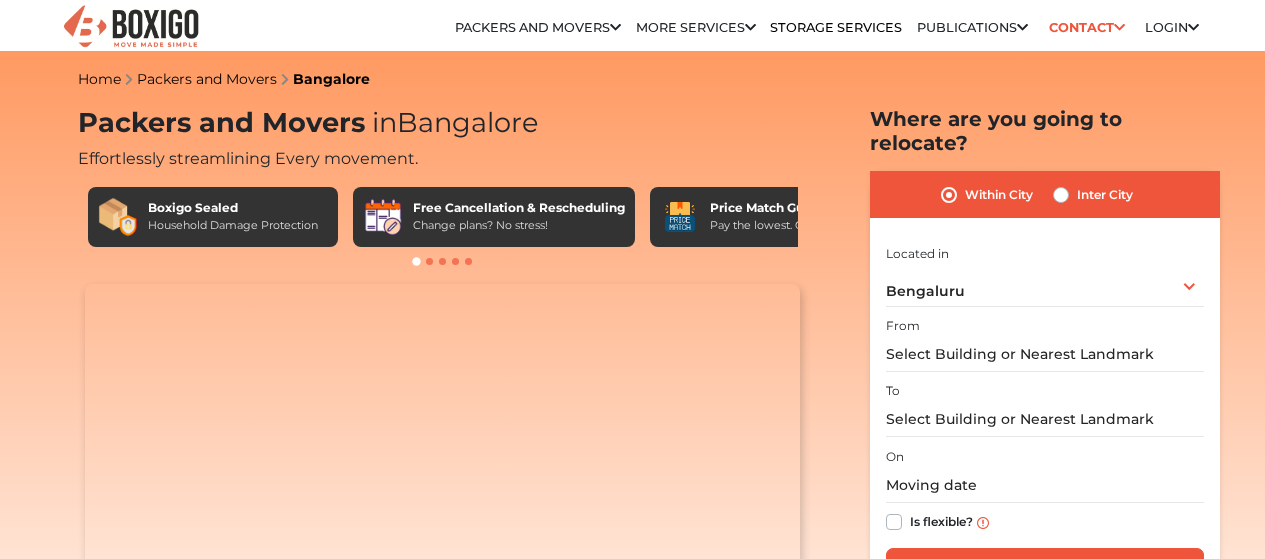scroll, scrollTop: 0, scrollLeft: 0, axis: both 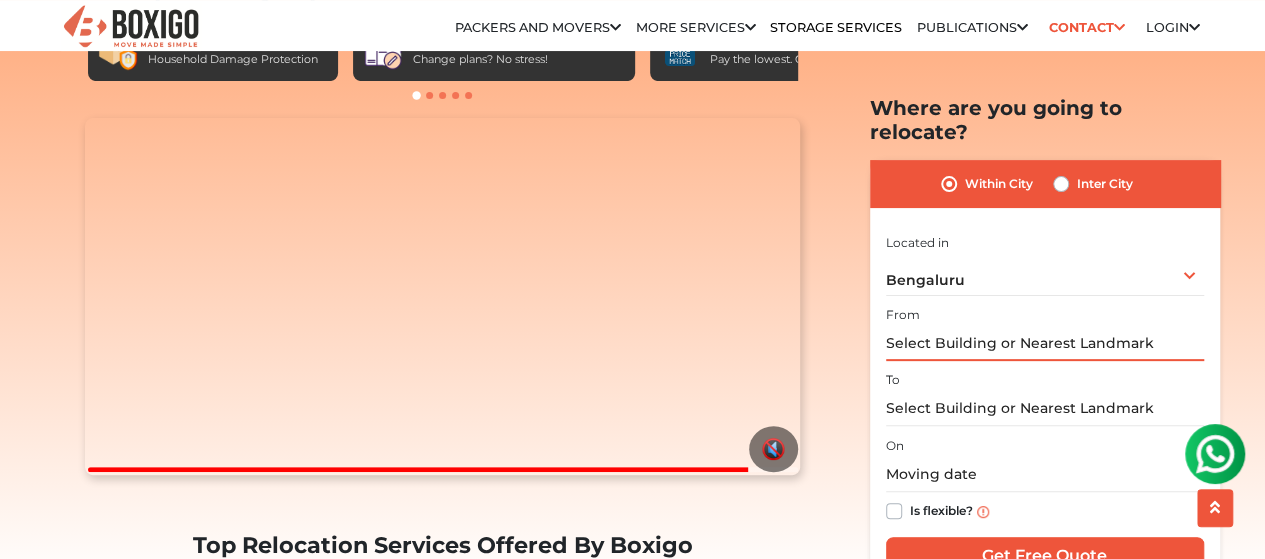 click at bounding box center [1045, 343] 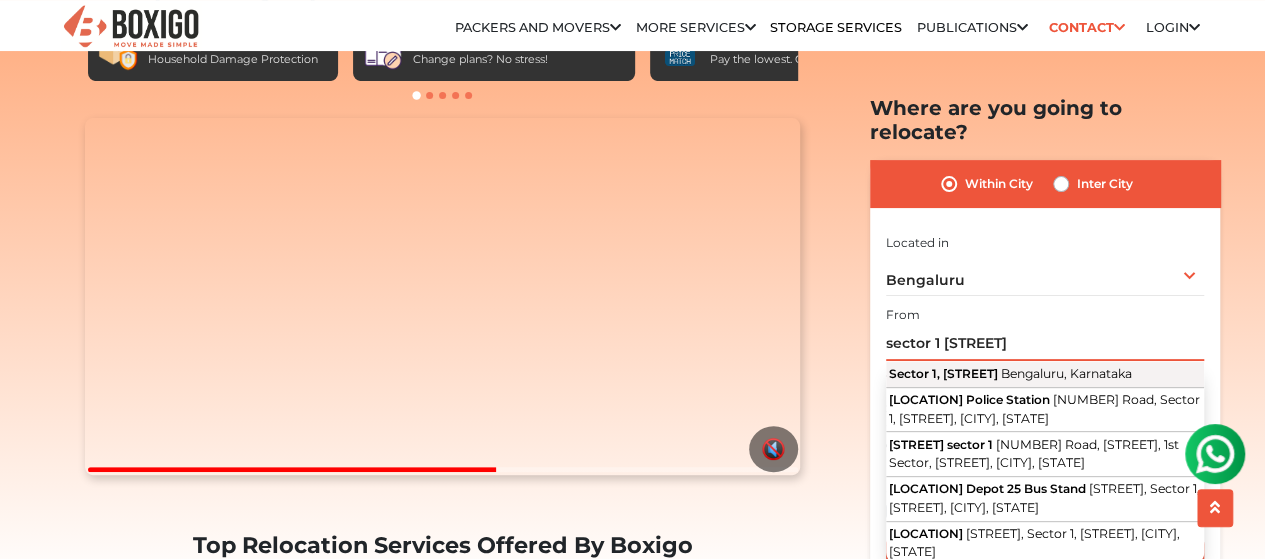 type on "sector 1 [STREET]" 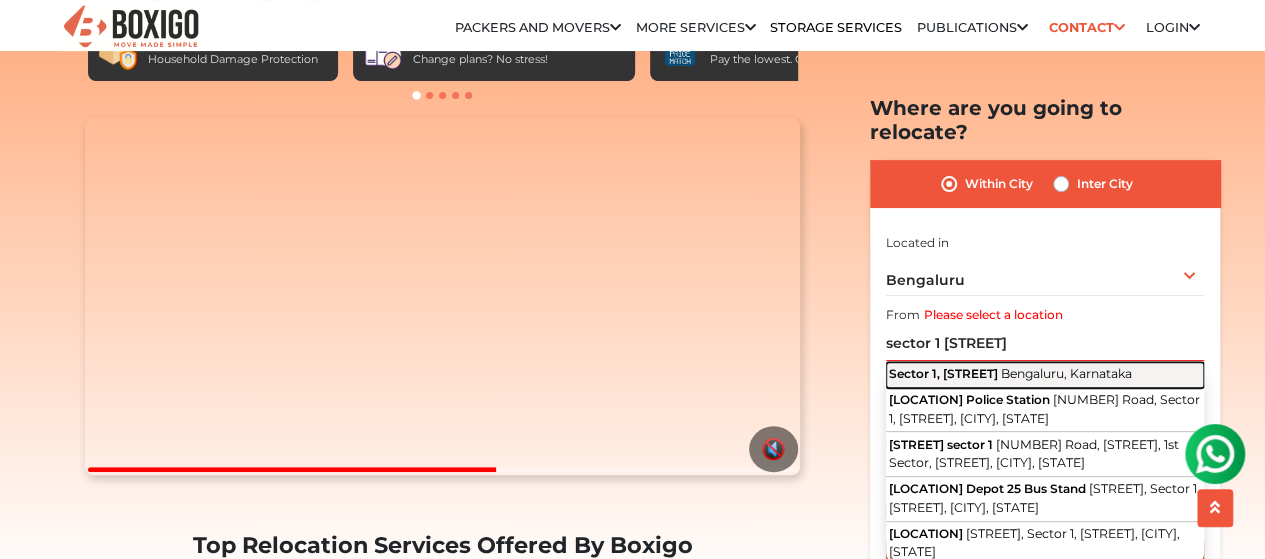 click on "Sector 1, [STREET]" at bounding box center (943, 373) 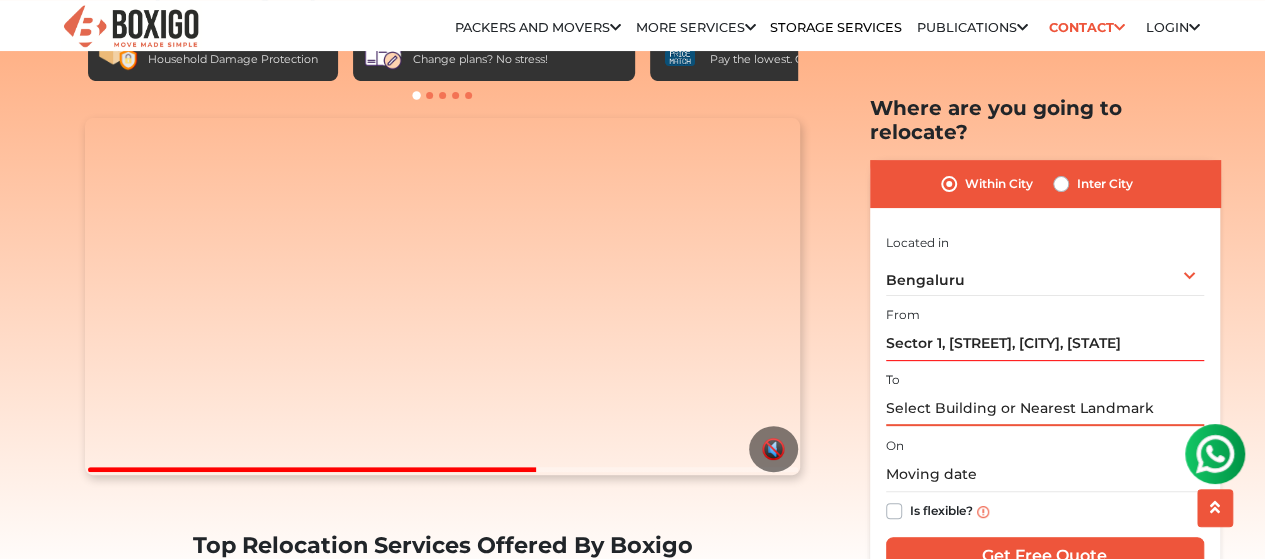 click at bounding box center (1045, 408) 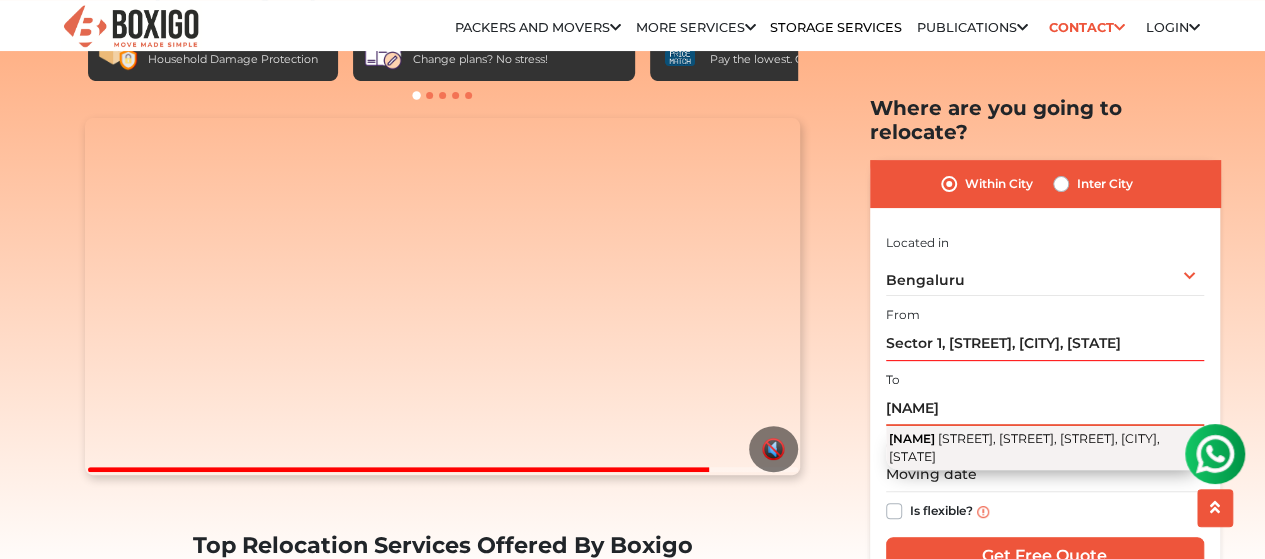 type on "[NAME]" 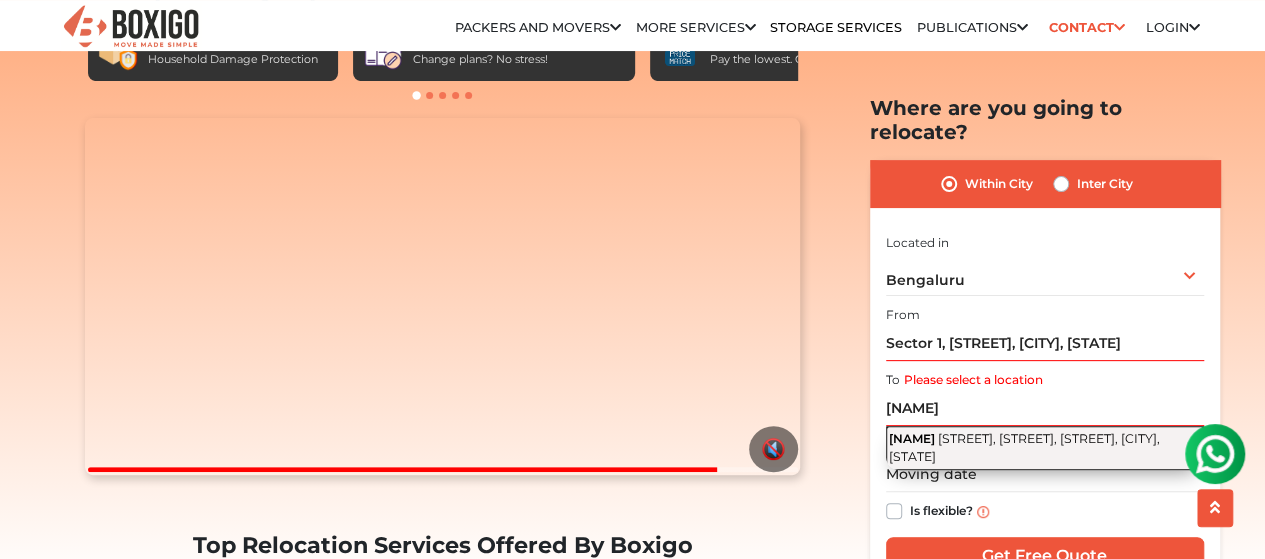 click on "[STREET], [STREET], [STREET], [CITY], [STATE]" at bounding box center (1024, 447) 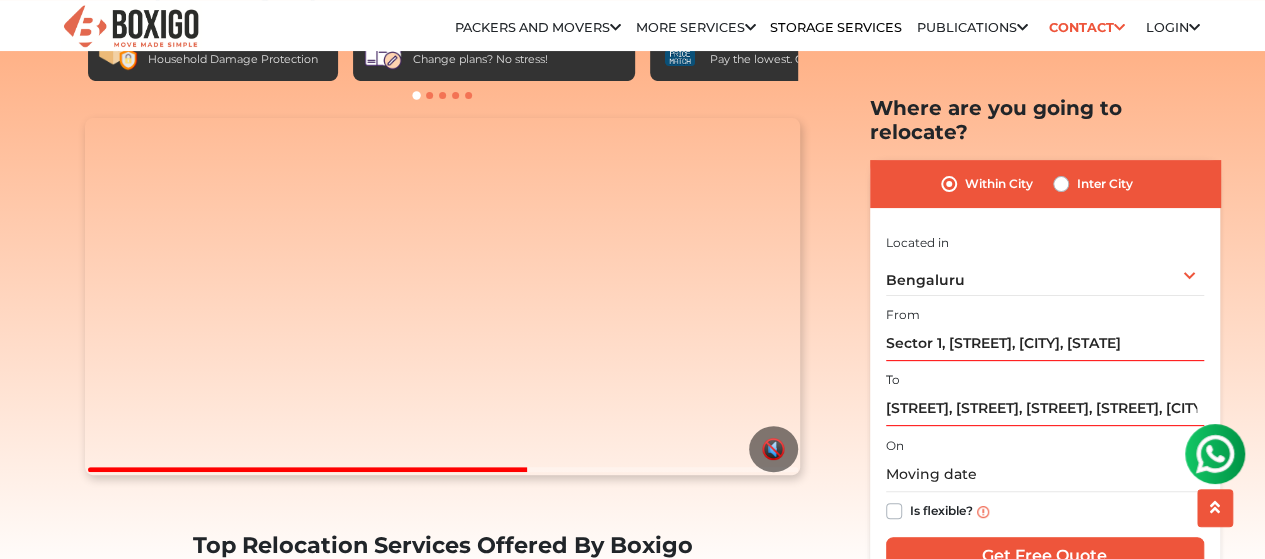 scroll, scrollTop: 333, scrollLeft: 0, axis: vertical 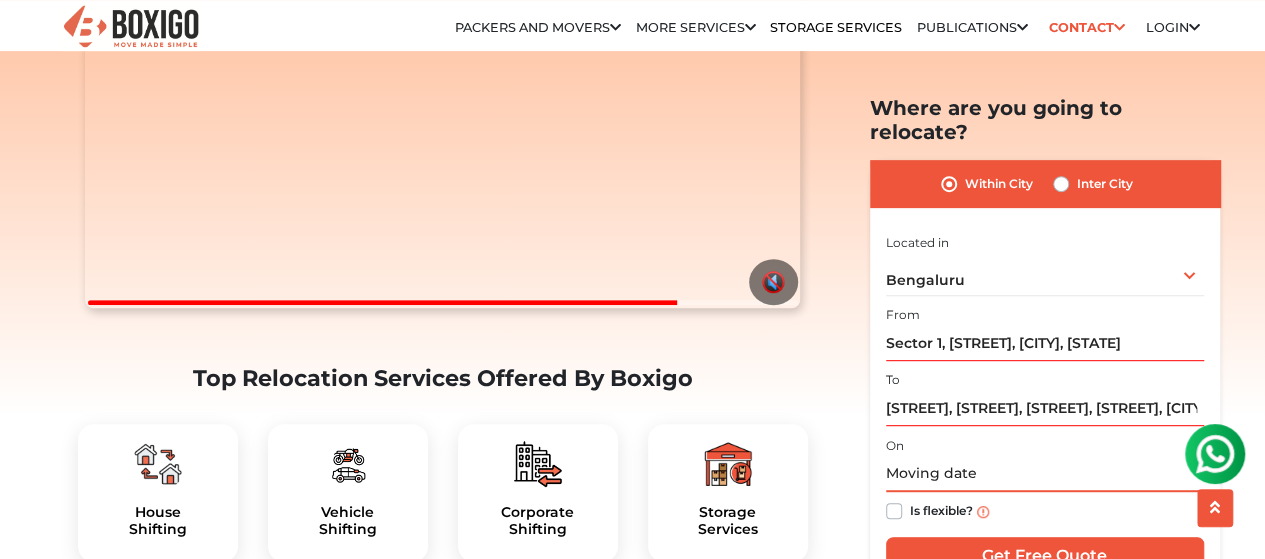 click at bounding box center [1045, 474] 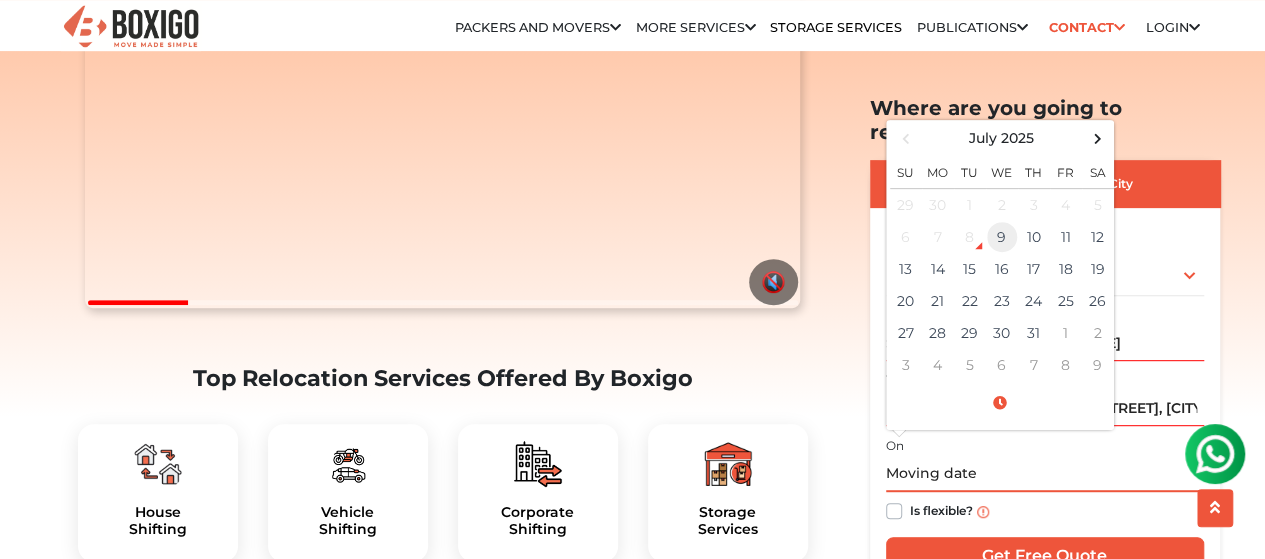 click on "9" at bounding box center [1002, 204] 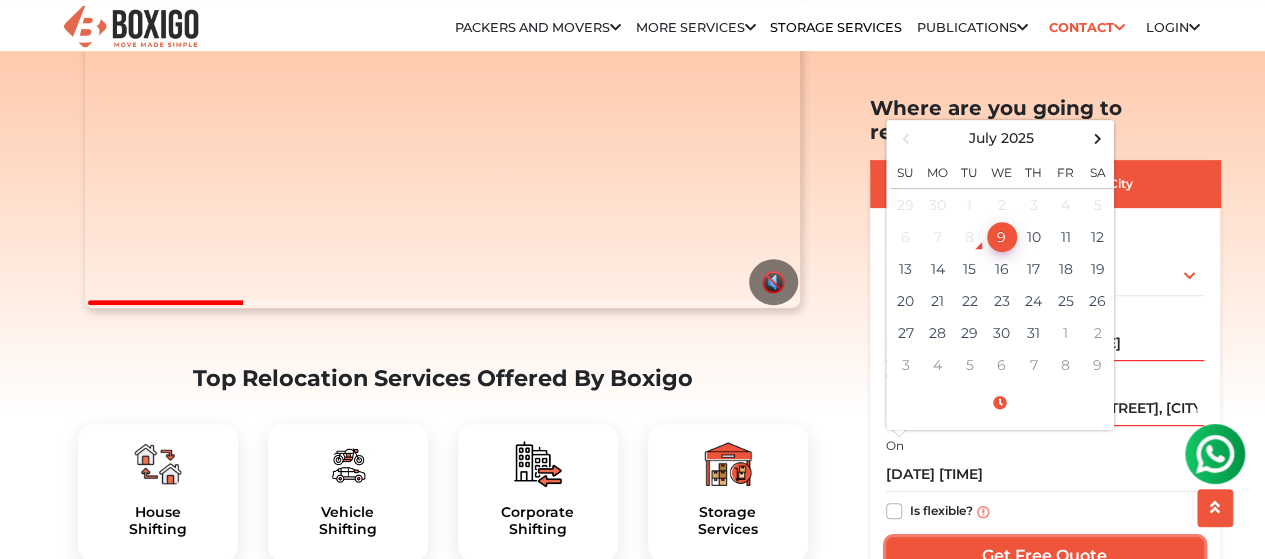 click on "Get Free Quote" at bounding box center (1045, 556) 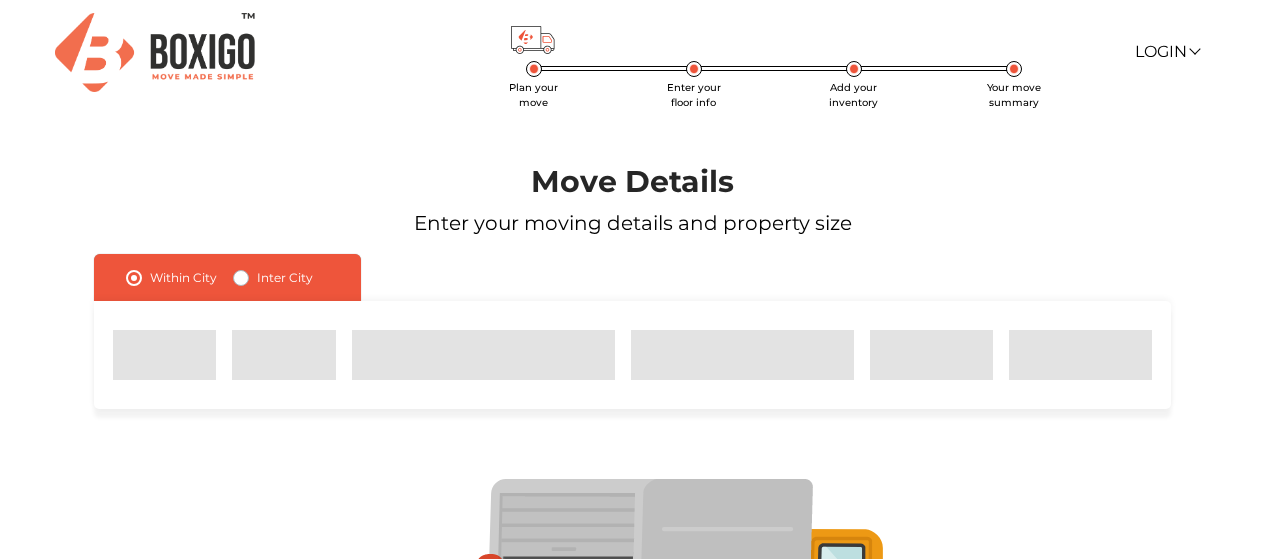 scroll, scrollTop: 0, scrollLeft: 0, axis: both 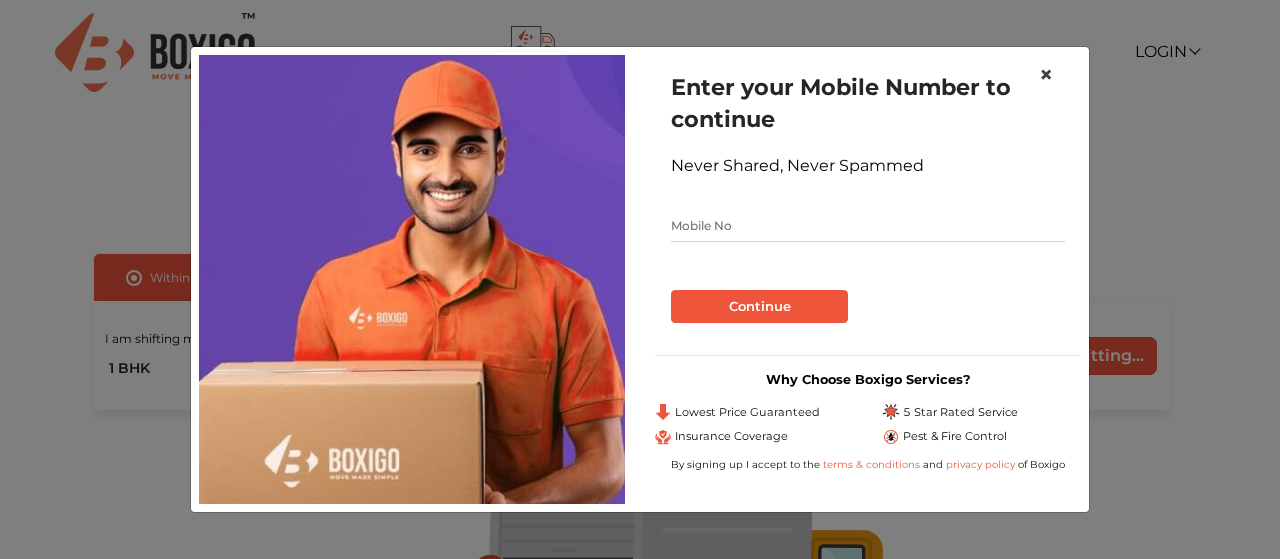 click on "×" at bounding box center (1046, 74) 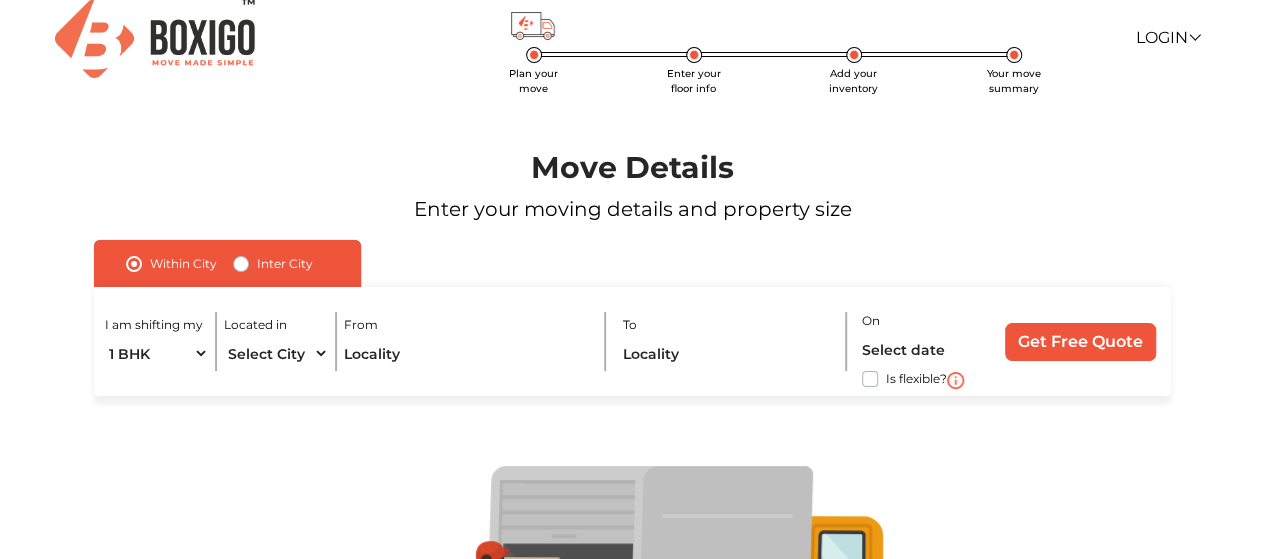 scroll, scrollTop: 0, scrollLeft: 0, axis: both 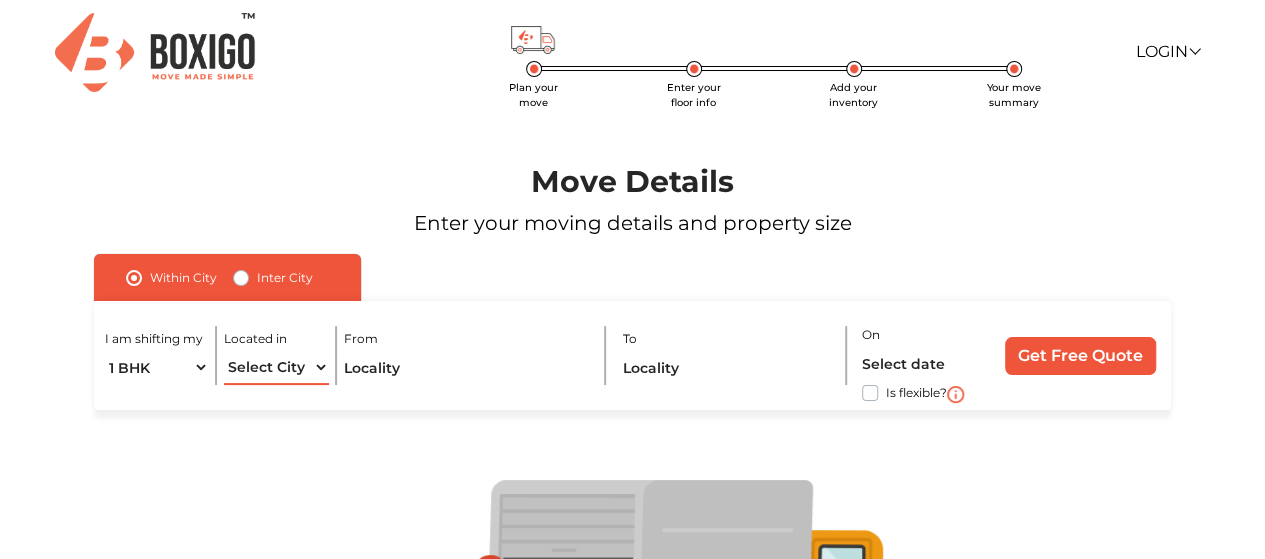 click on "Select City Bangalore Bengaluru Bhopal Bhubaneswar Chennai Coimbatore Cuttack Delhi Gulbarga Gurugram Guwahati Hyderabad Indore Jaipur Kalyan & Dombivali Kochi Kolkata Lucknow Madurai Mangalore Mumbai Mysore Navi Mumbai Noida Patna Pune Raipur Secunderabad Siliguri Srirangam Thane Thiruvananthapuram Vijayawada Visakhapatnam Warangal" at bounding box center (276, 367) 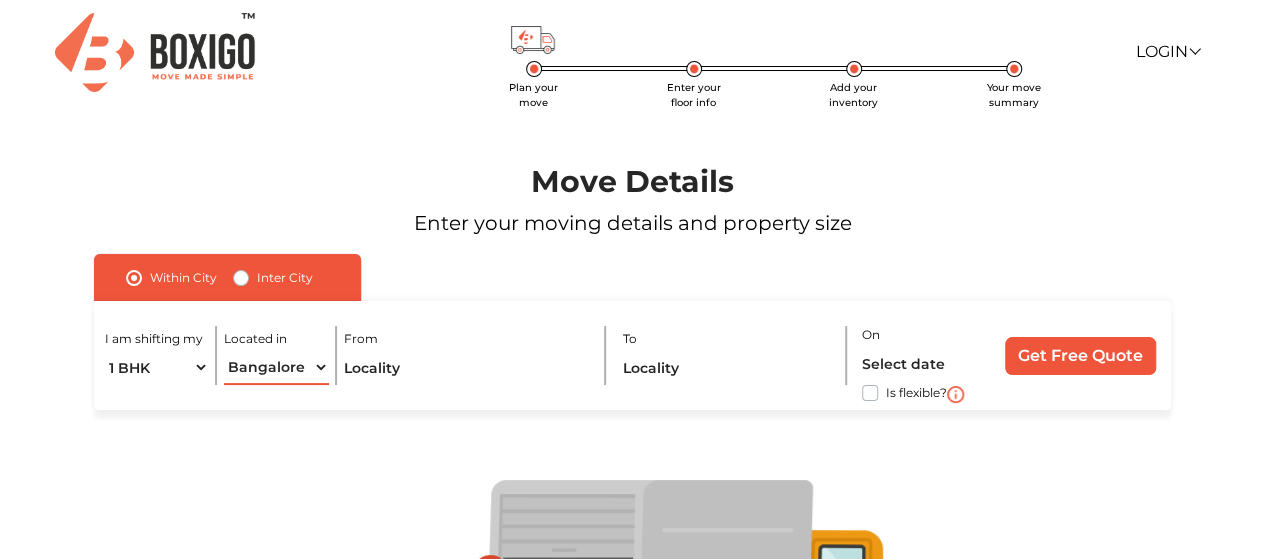 click on "Select City Bangalore Bengaluru Bhopal Bhubaneswar Chennai Coimbatore Cuttack Delhi Gulbarga Gurugram Guwahati Hyderabad Indore Jaipur Kalyan & Dombivali Kochi Kolkata Lucknow Madurai Mangalore Mumbai Mysore Navi Mumbai Noida Patna Pune Raipur Secunderabad Siliguri Srirangam Thane Thiruvananthapuram Vijayawada Visakhapatnam Warangal" at bounding box center [276, 367] 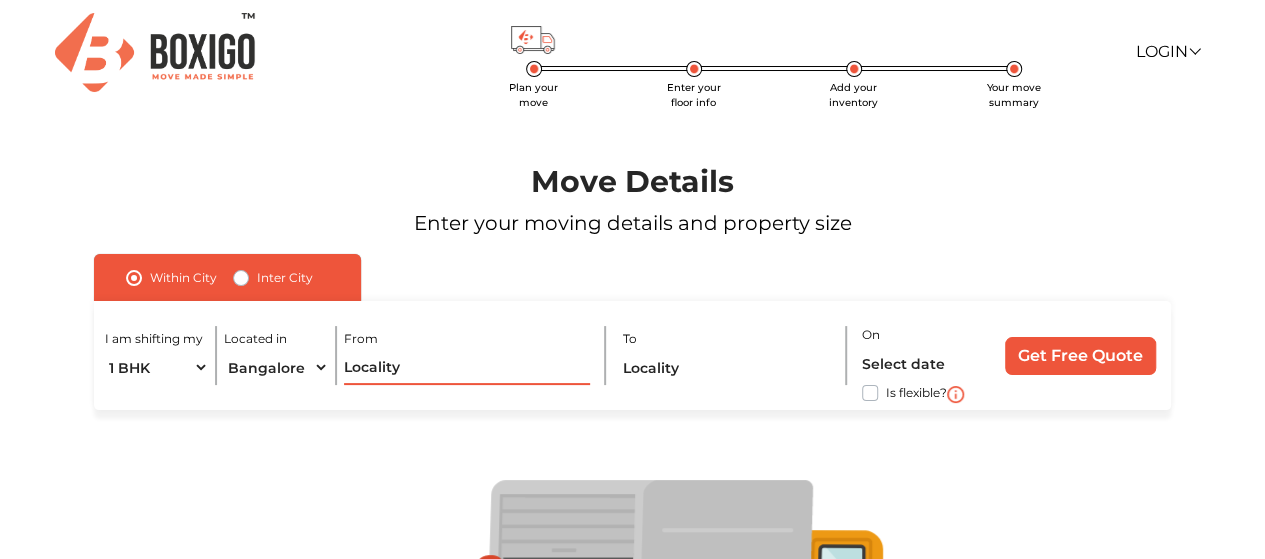 click at bounding box center (467, 367) 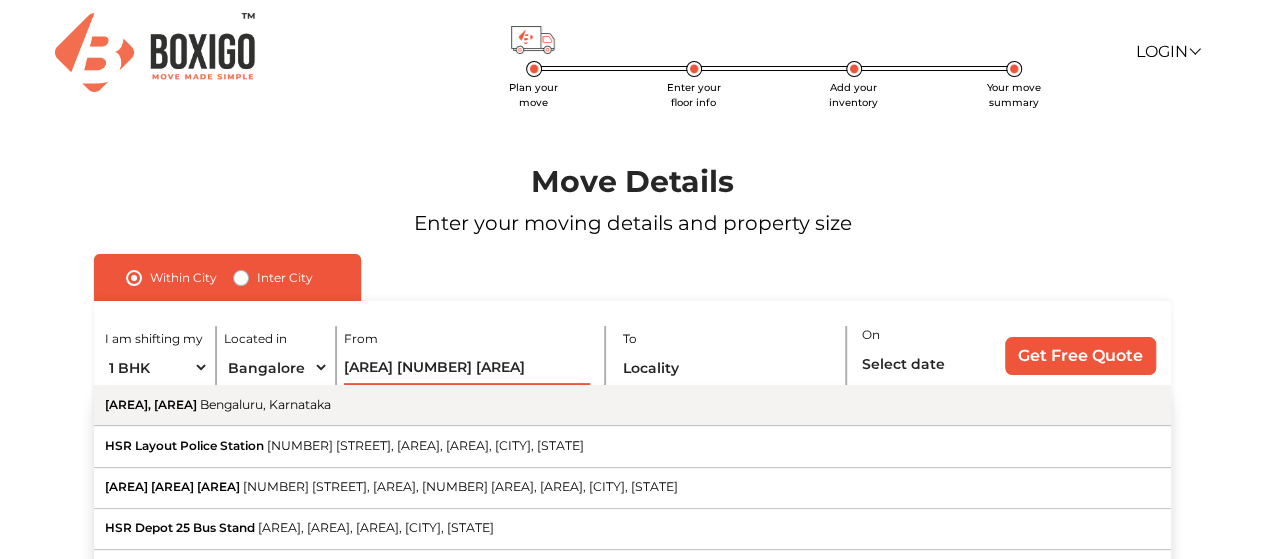 type on "sector 1 [STREET]" 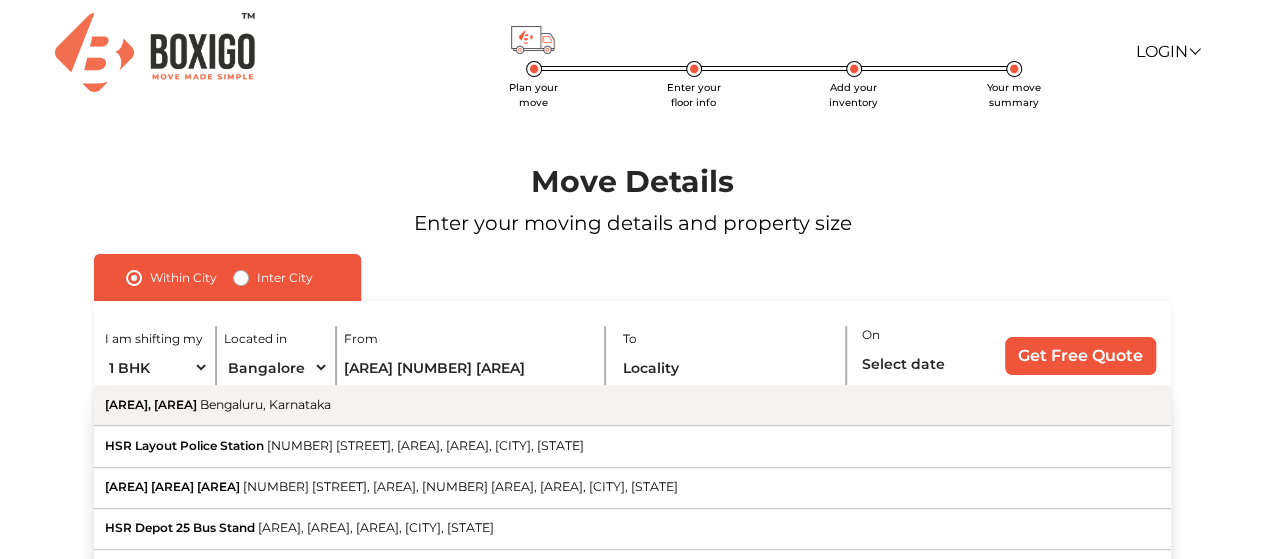 click on "Sector 1, [STREET]" at bounding box center (151, 404) 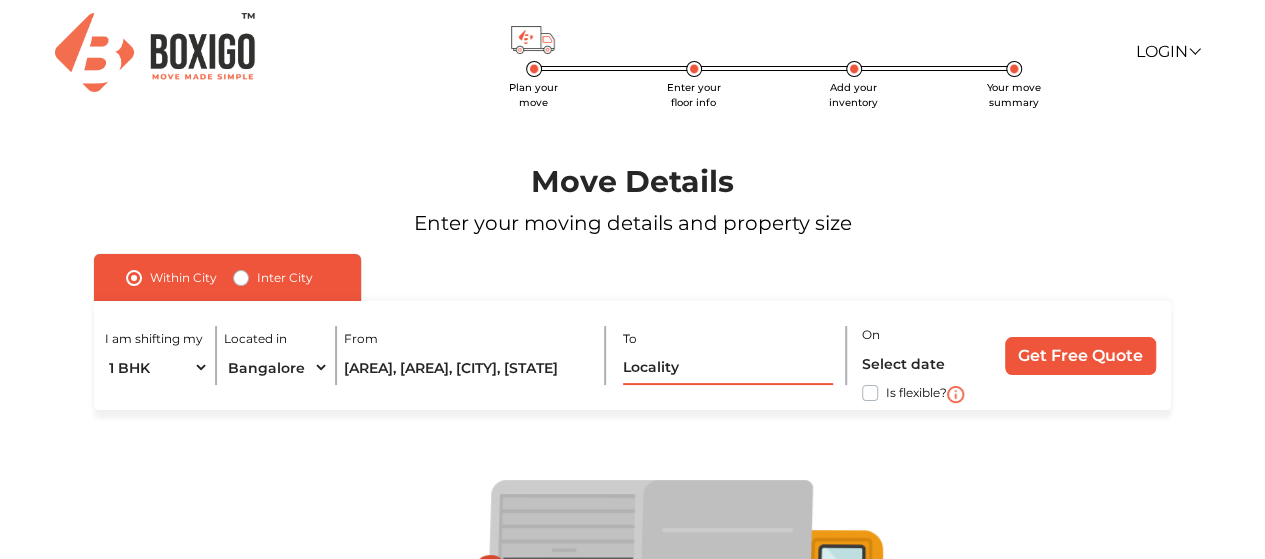 click at bounding box center [728, 367] 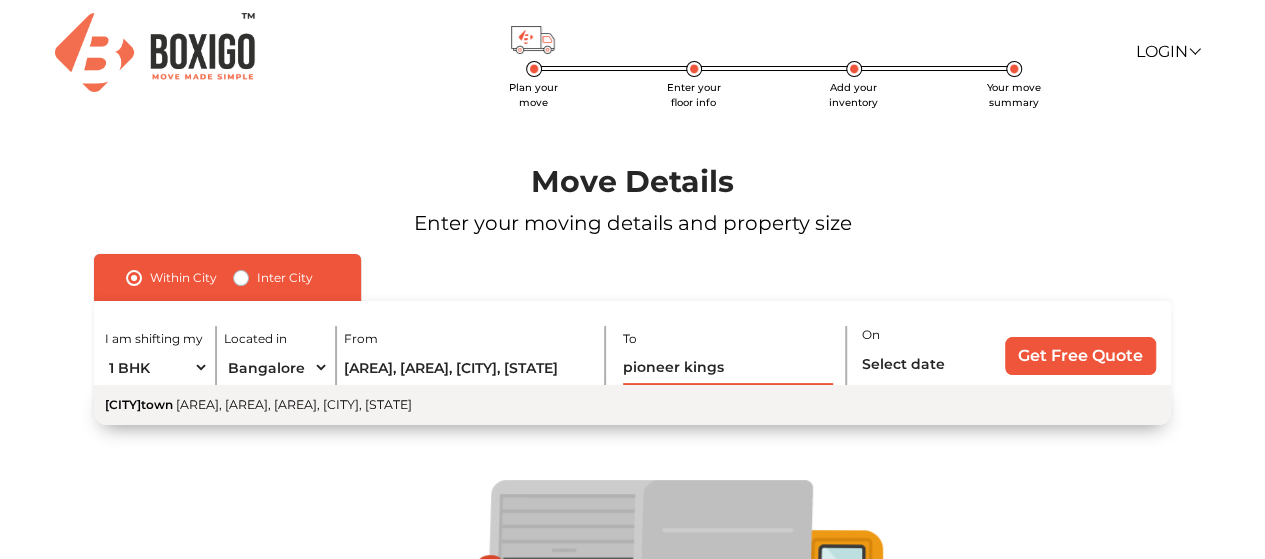 type on "[NAME]" 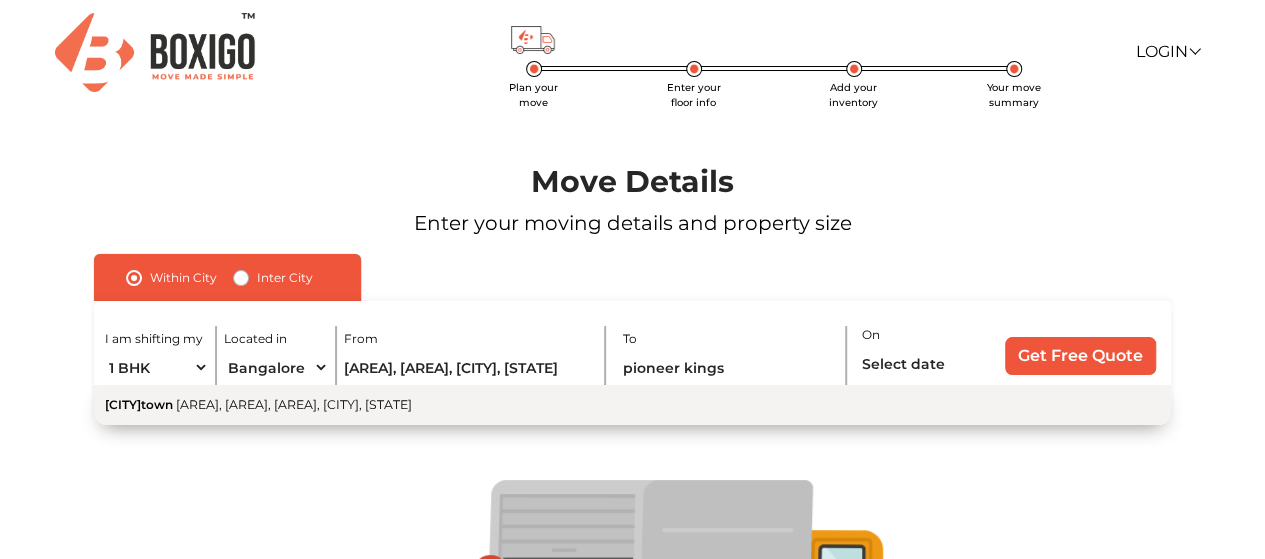 click on "[STREET], [STREET], [STREET], [CITY], [STATE]" at bounding box center (294, 404) 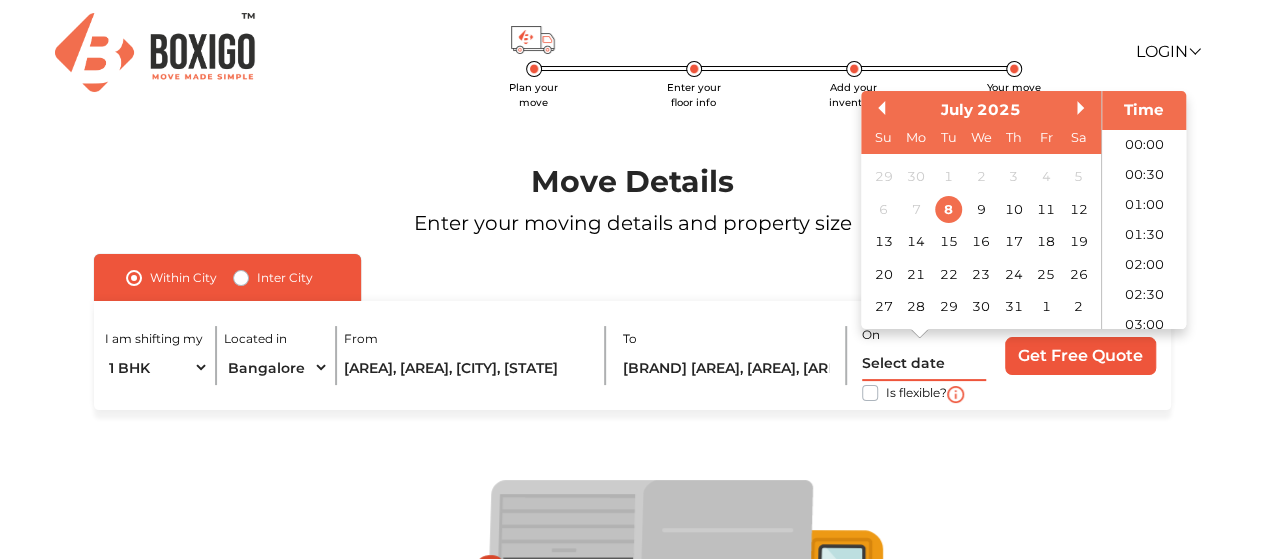 click at bounding box center (924, 363) 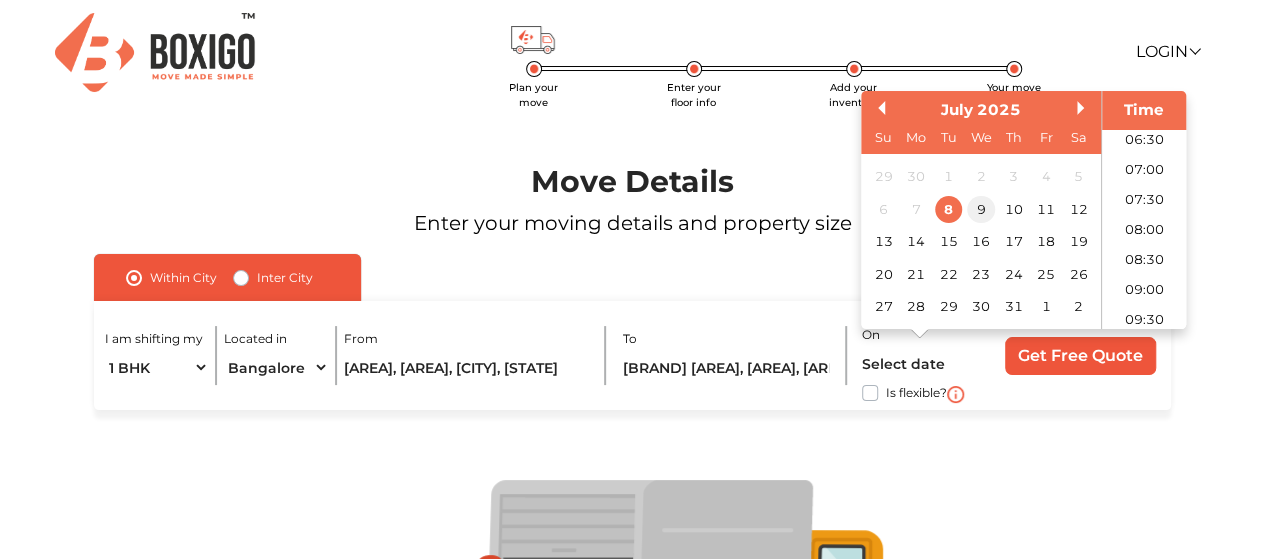 click on "9" at bounding box center [980, 209] 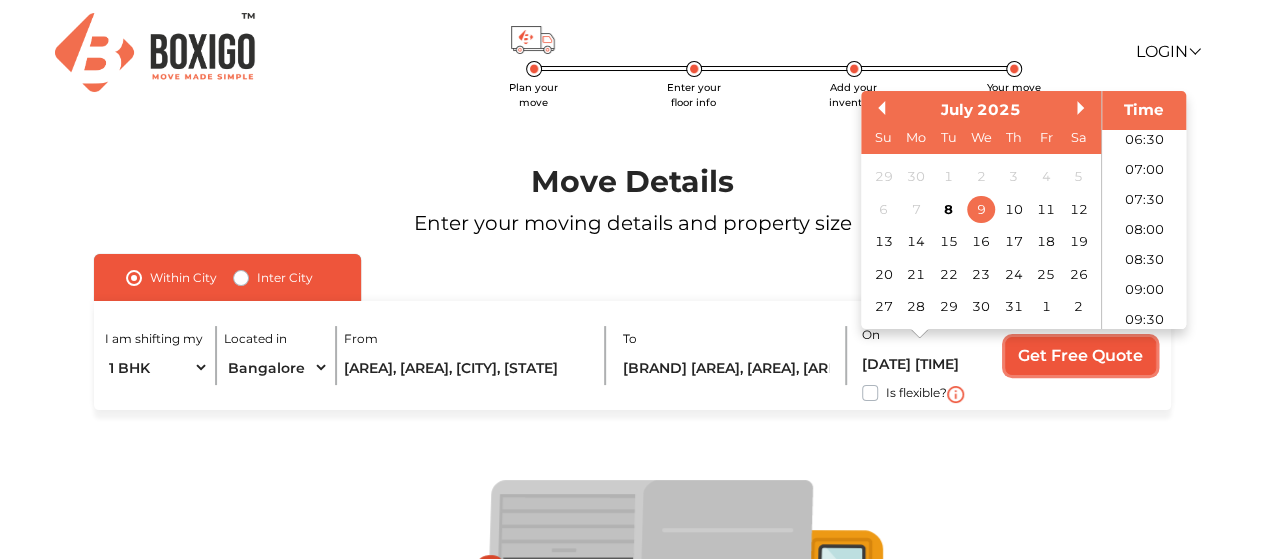 click on "Get Free Quote" at bounding box center [1080, 356] 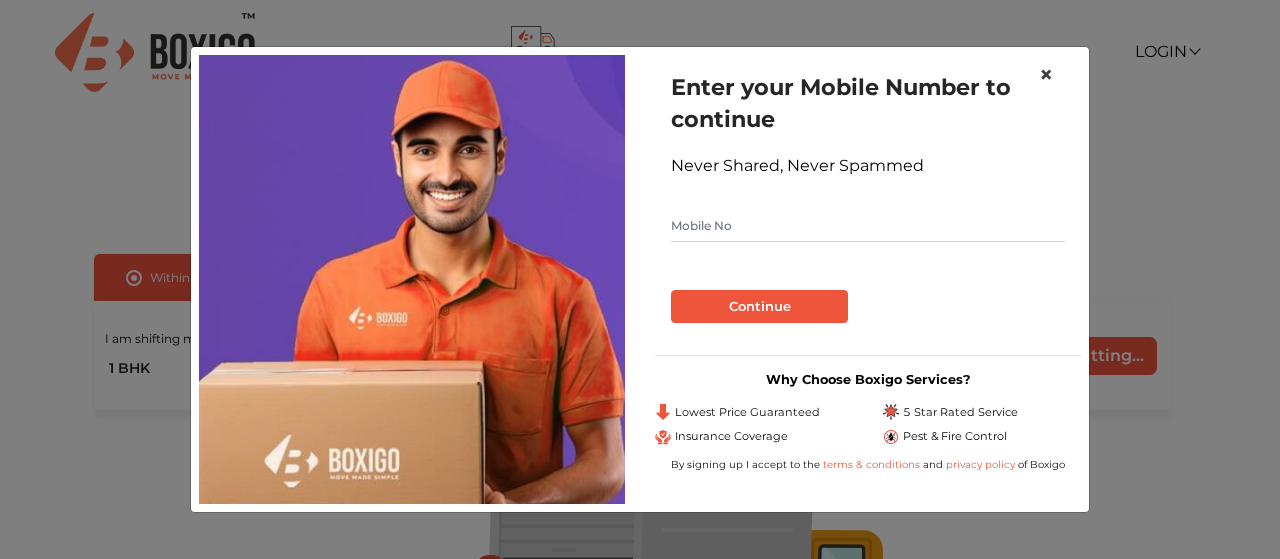 click on "×" at bounding box center (1046, 74) 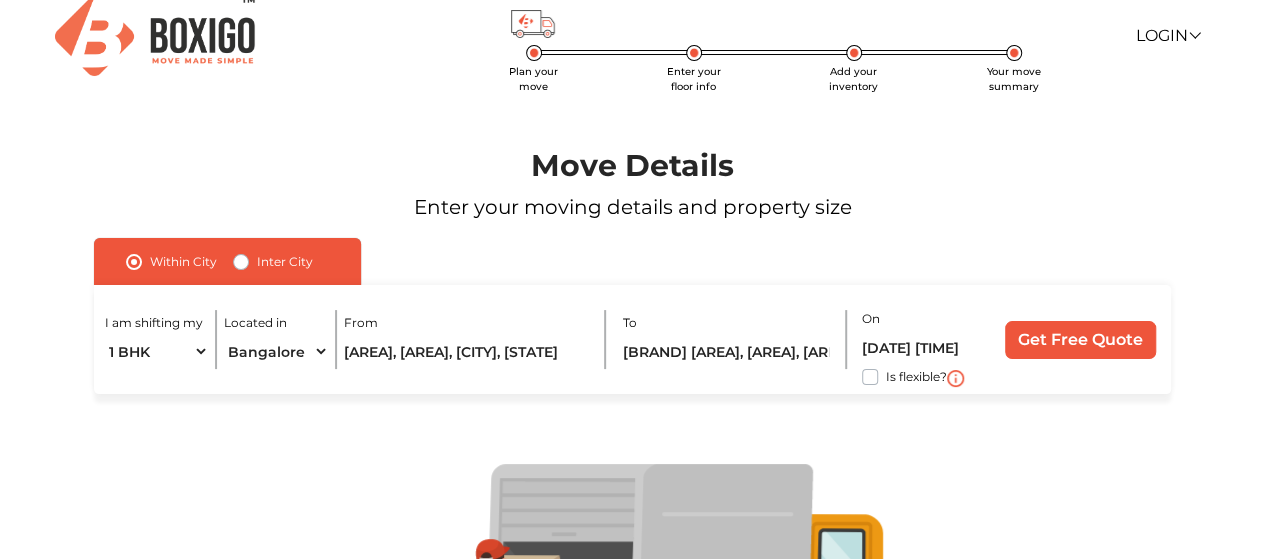 scroll, scrollTop: 0, scrollLeft: 0, axis: both 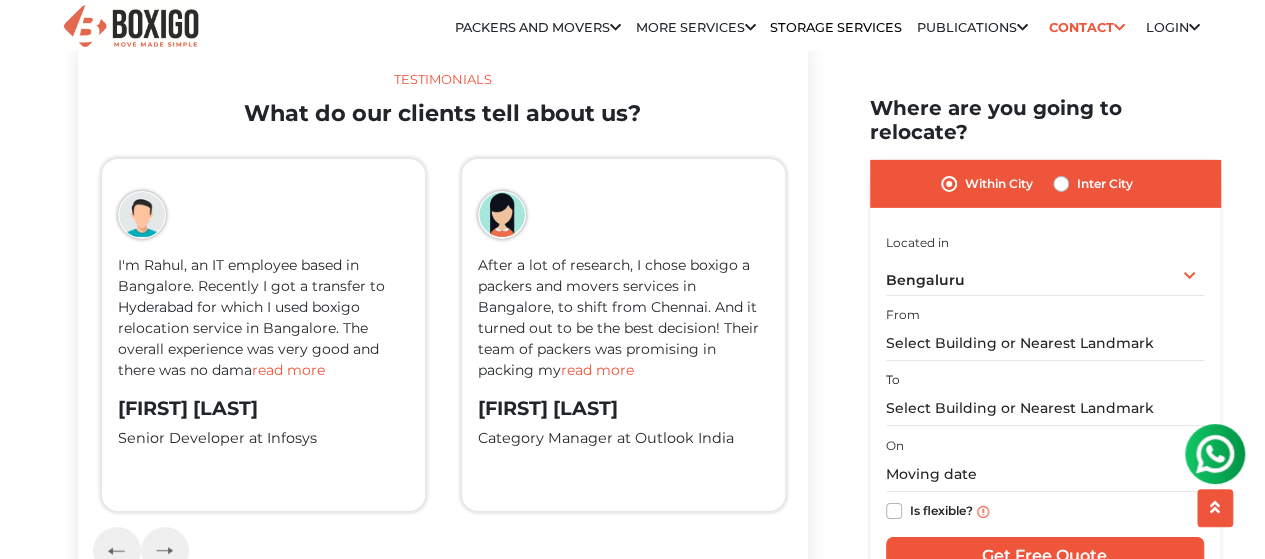 click on "read more" at bounding box center (288, 370) 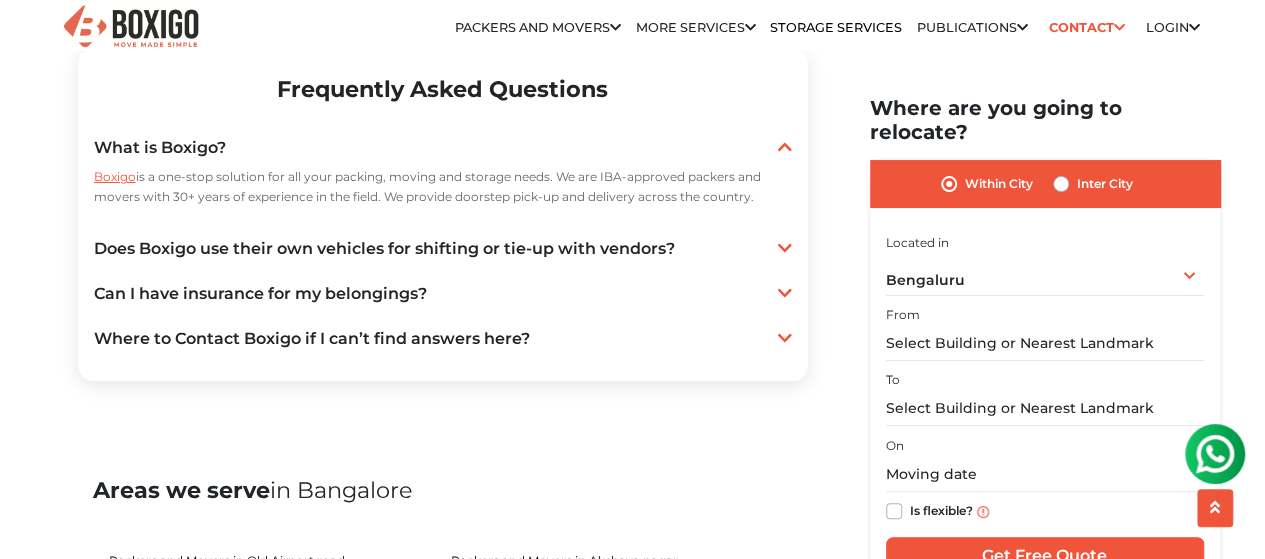 scroll, scrollTop: 4000, scrollLeft: 0, axis: vertical 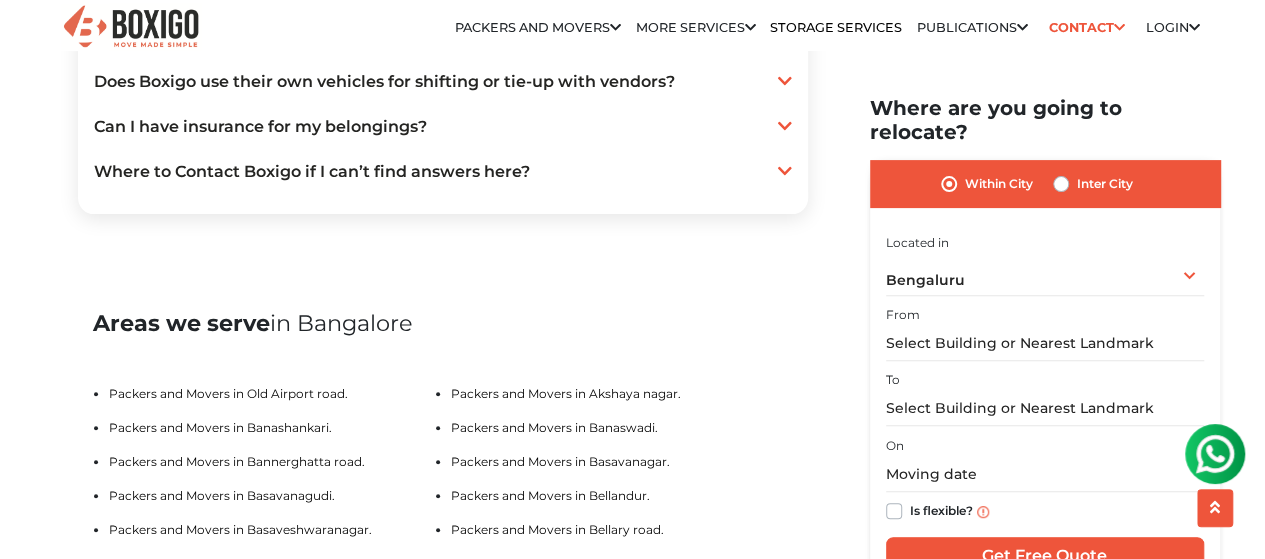 click at bounding box center (785, 81) 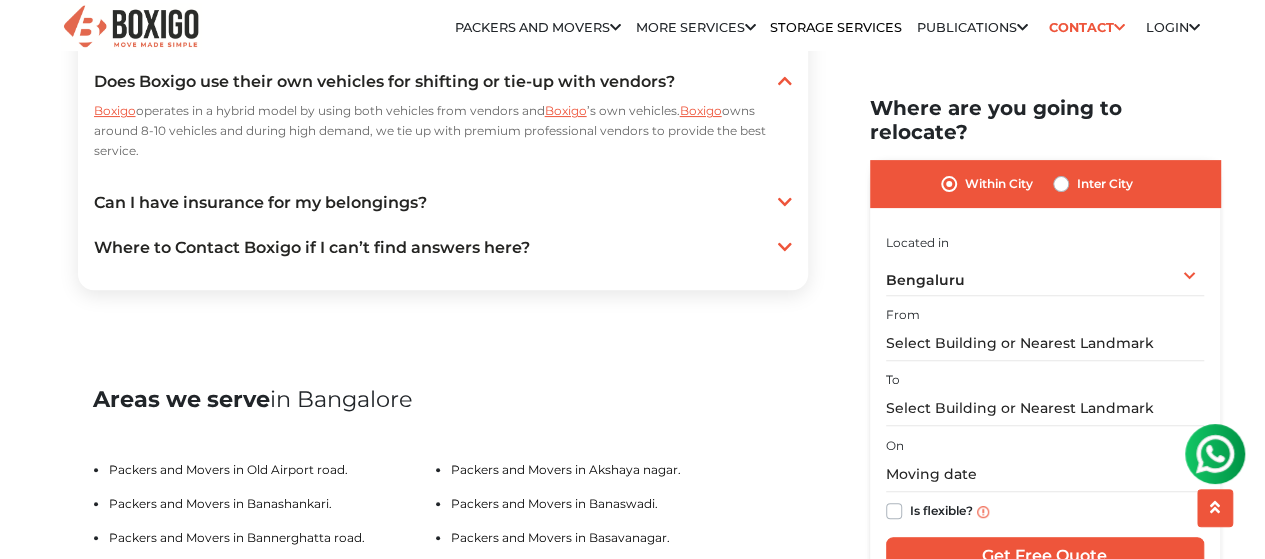click at bounding box center [785, 202] 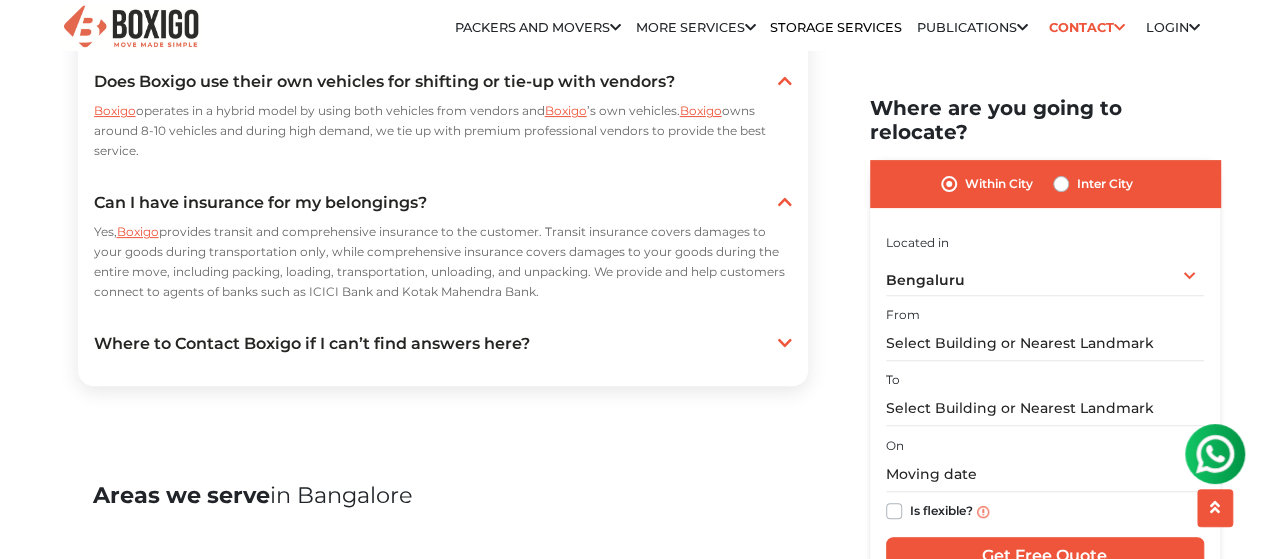 click at bounding box center (785, 343) 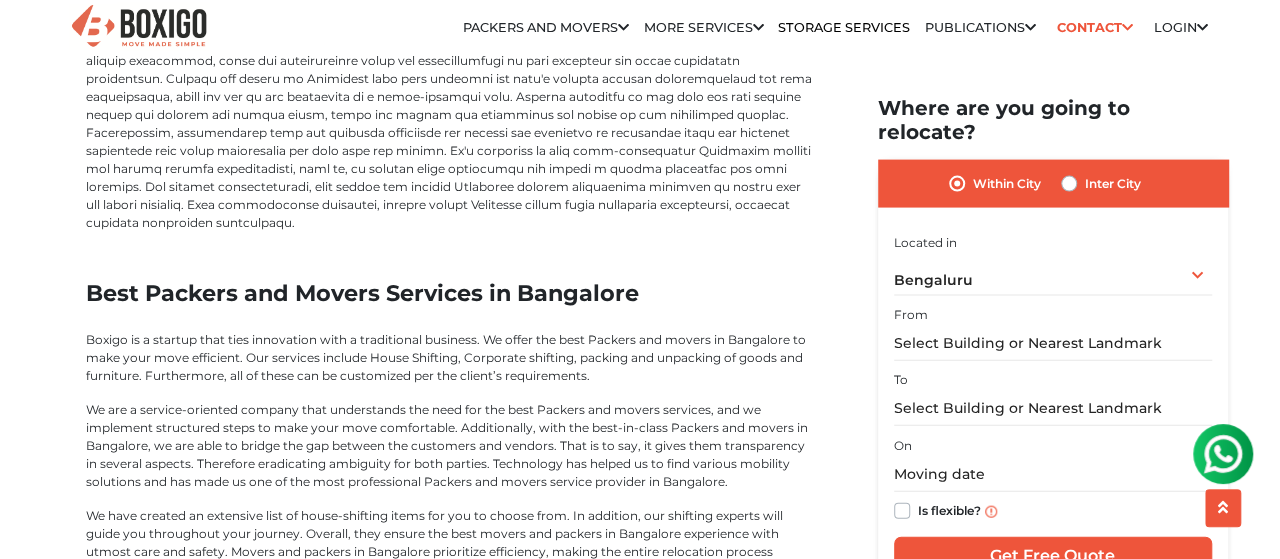 scroll, scrollTop: 5005, scrollLeft: 0, axis: vertical 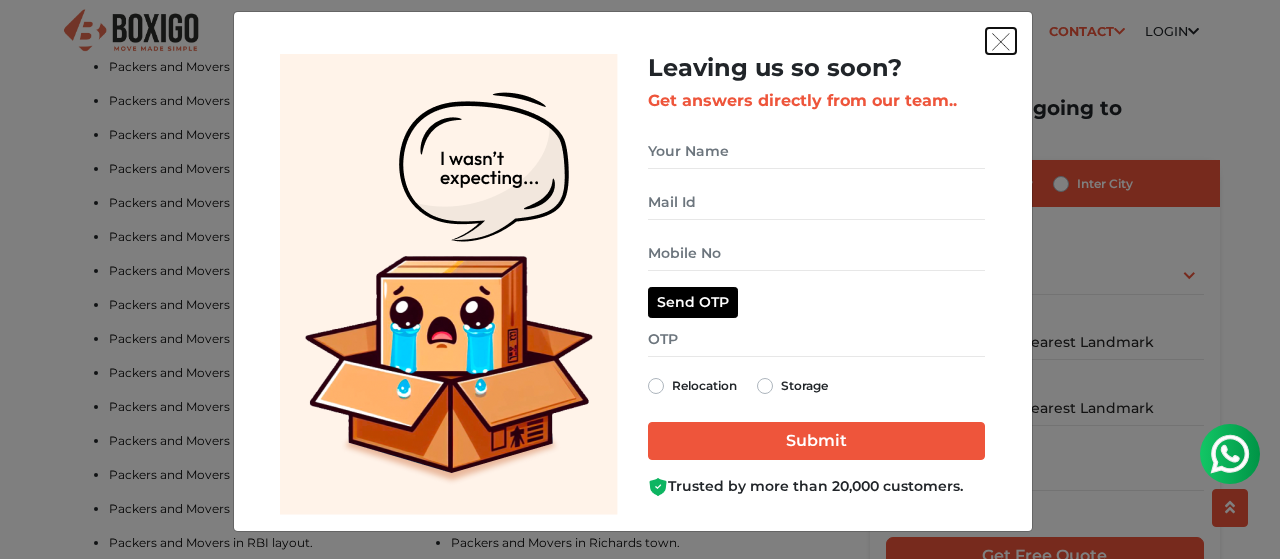 click at bounding box center [1001, 42] 